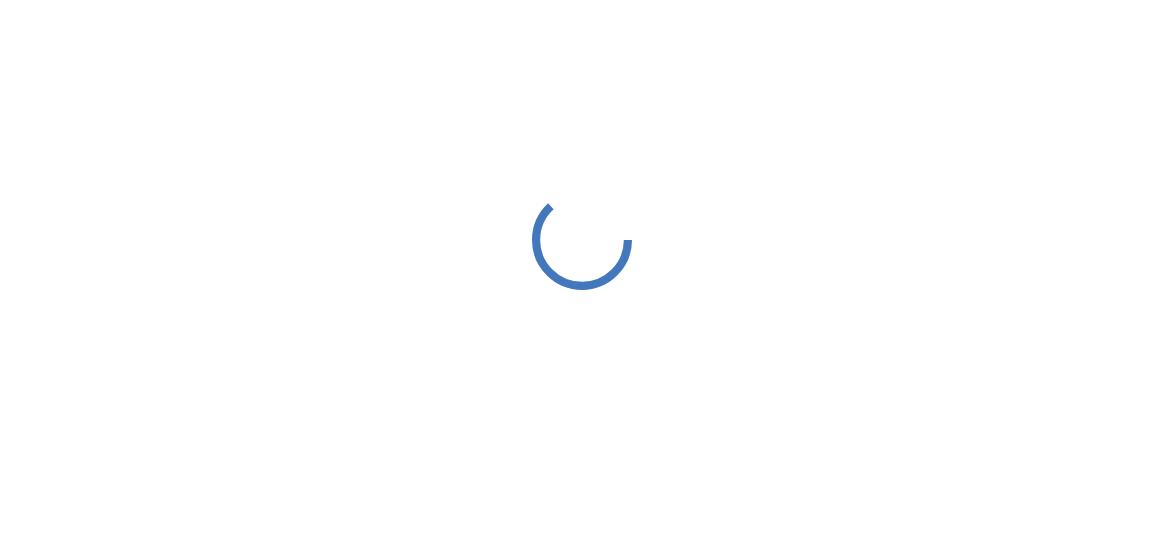 scroll, scrollTop: 0, scrollLeft: 0, axis: both 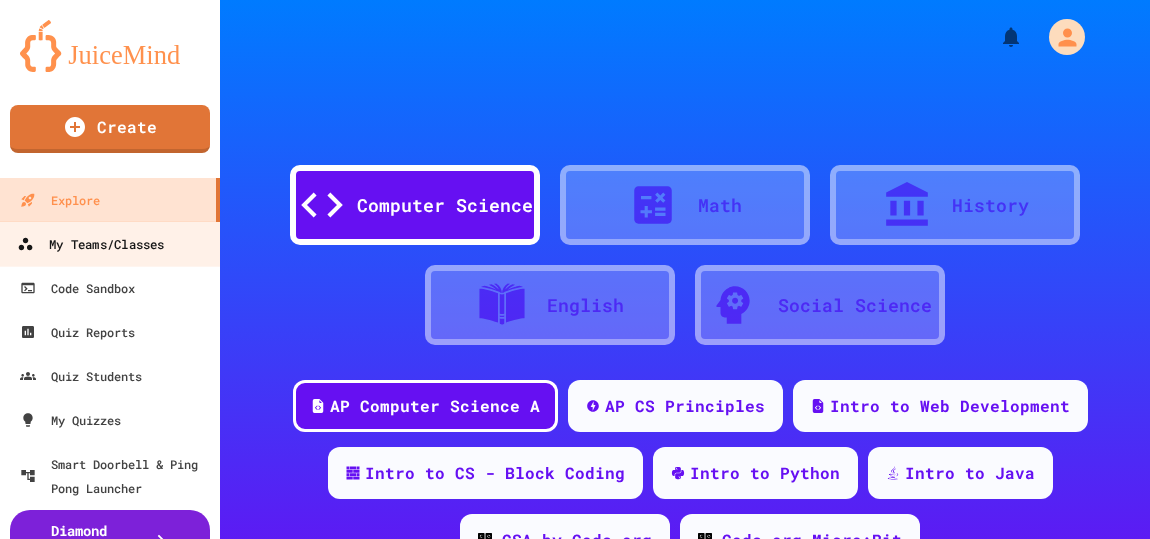 click on "My Teams/Classes" at bounding box center (90, 244) 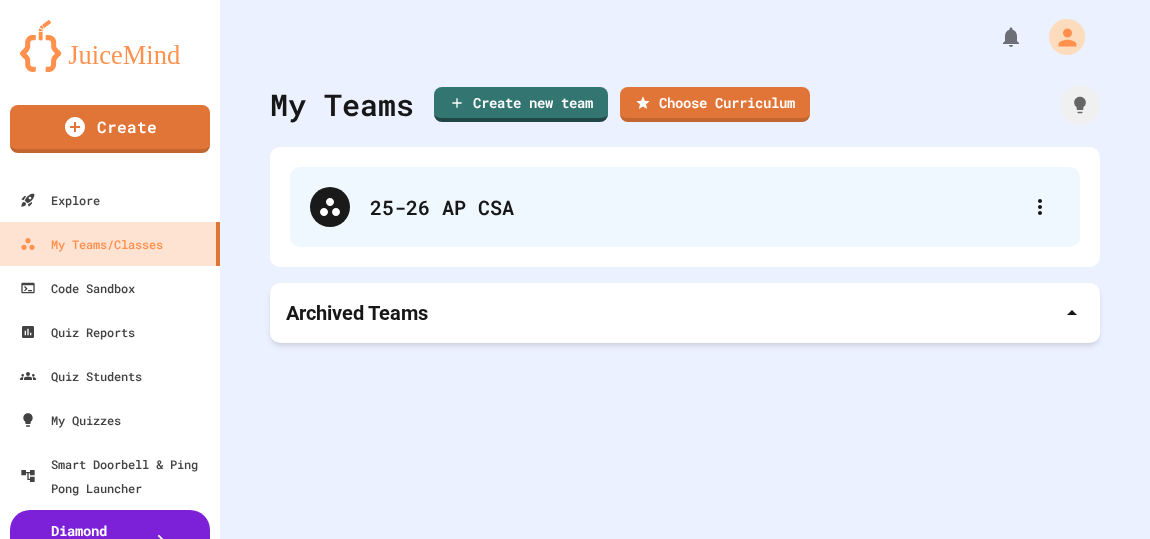 click on "25-26 AP CSA" at bounding box center (685, 207) 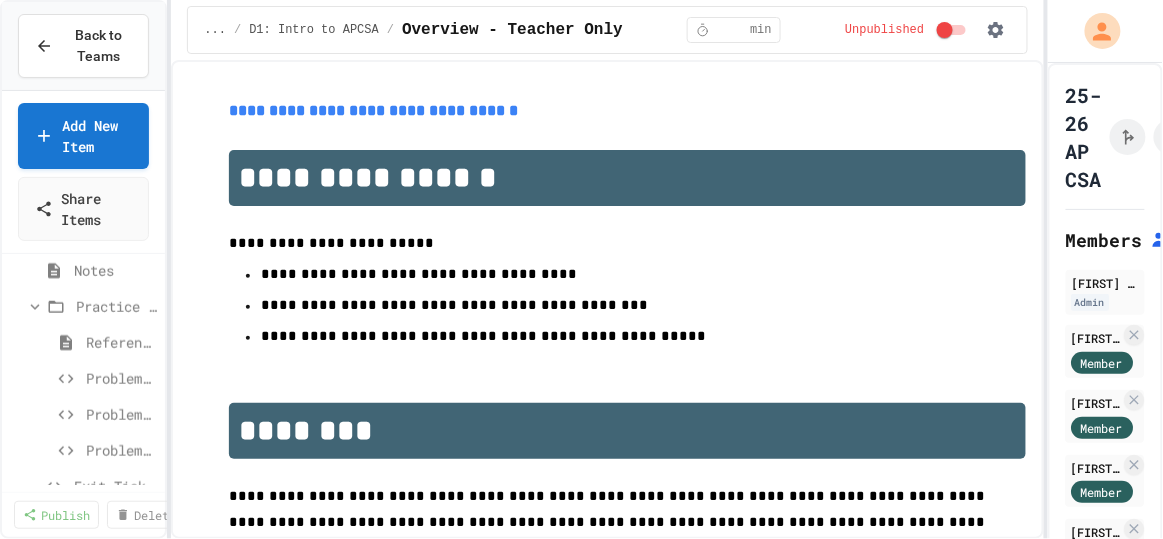 scroll, scrollTop: 545, scrollLeft: 0, axis: vertical 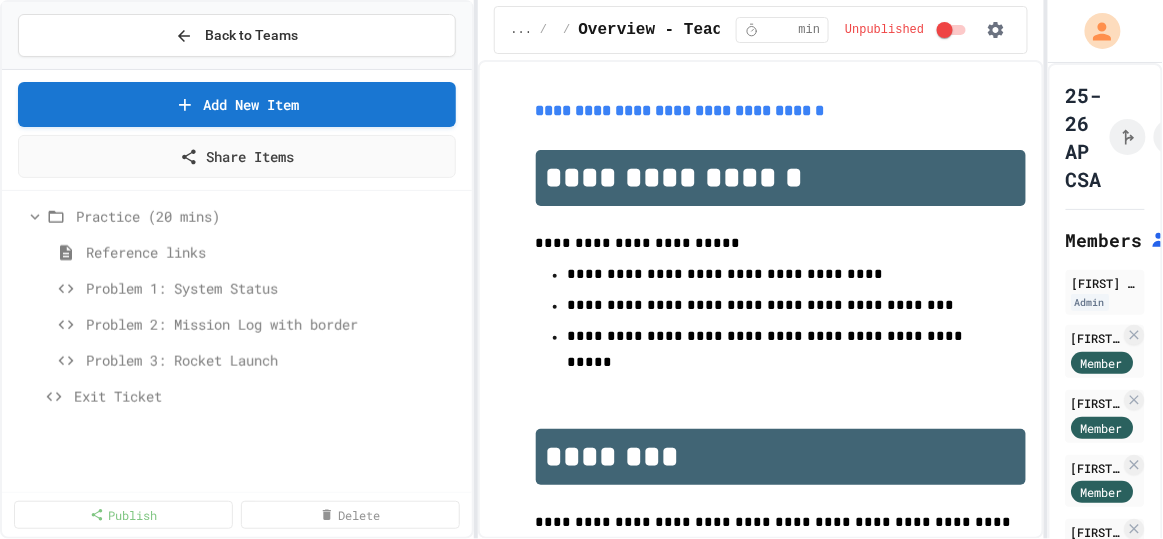 click on "**********" at bounding box center (581, 269) 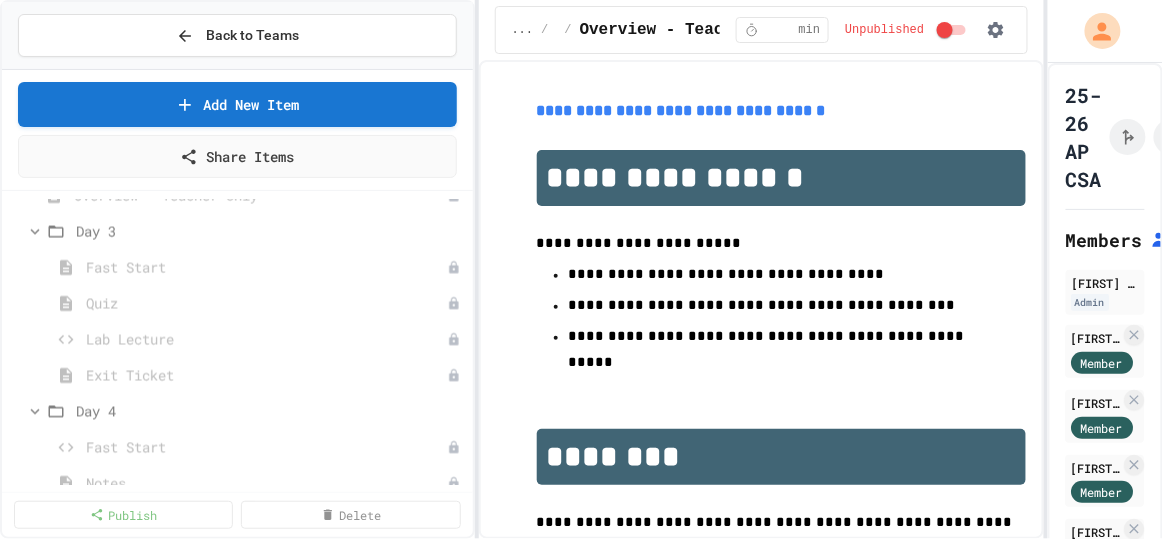 scroll, scrollTop: 727, scrollLeft: 0, axis: vertical 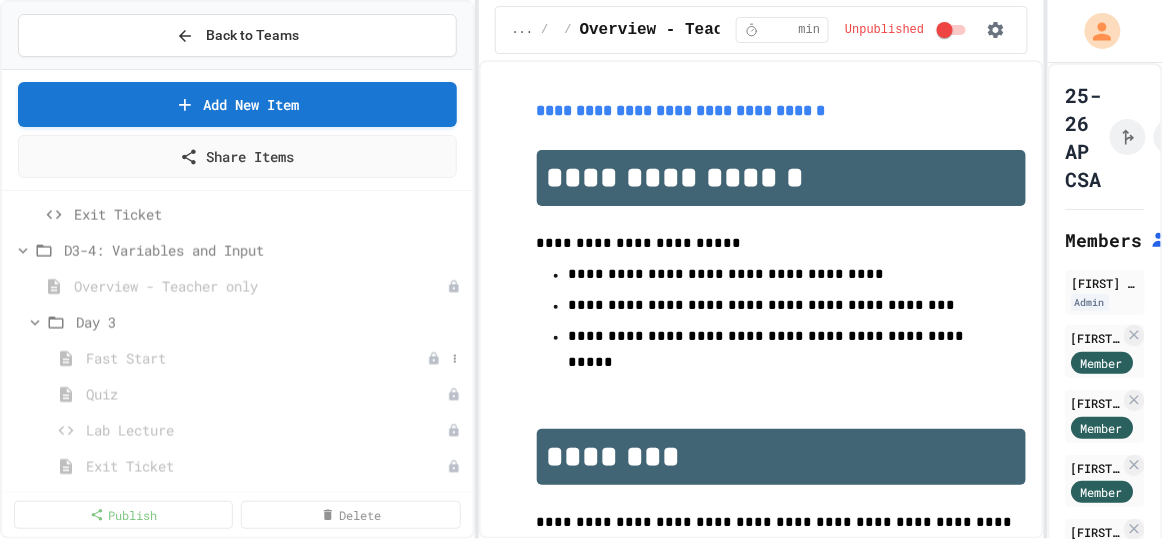 click on "Fast Start" at bounding box center (256, 358) 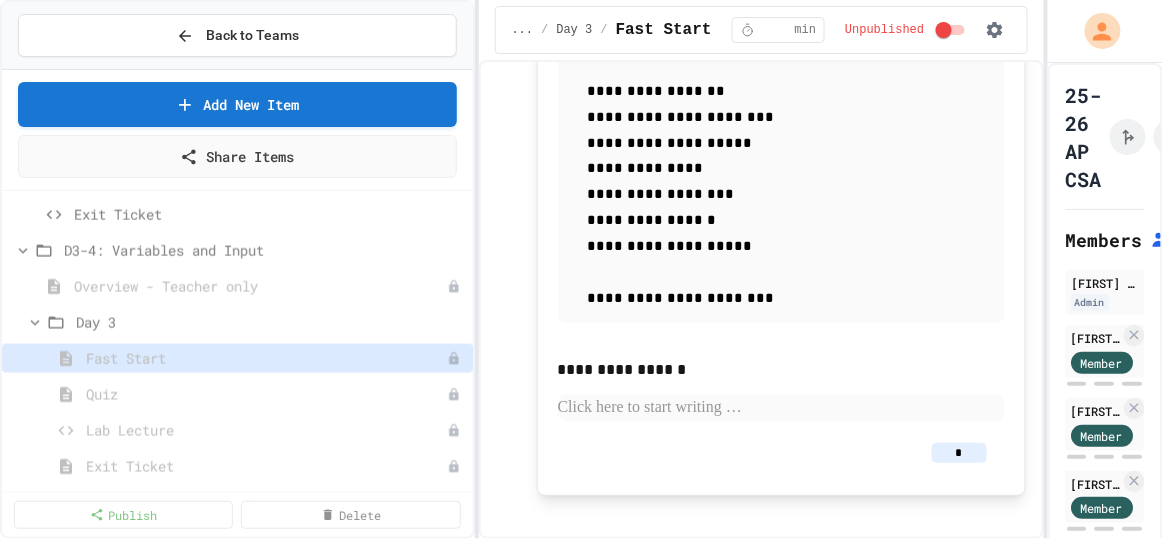 scroll, scrollTop: 1481, scrollLeft: 0, axis: vertical 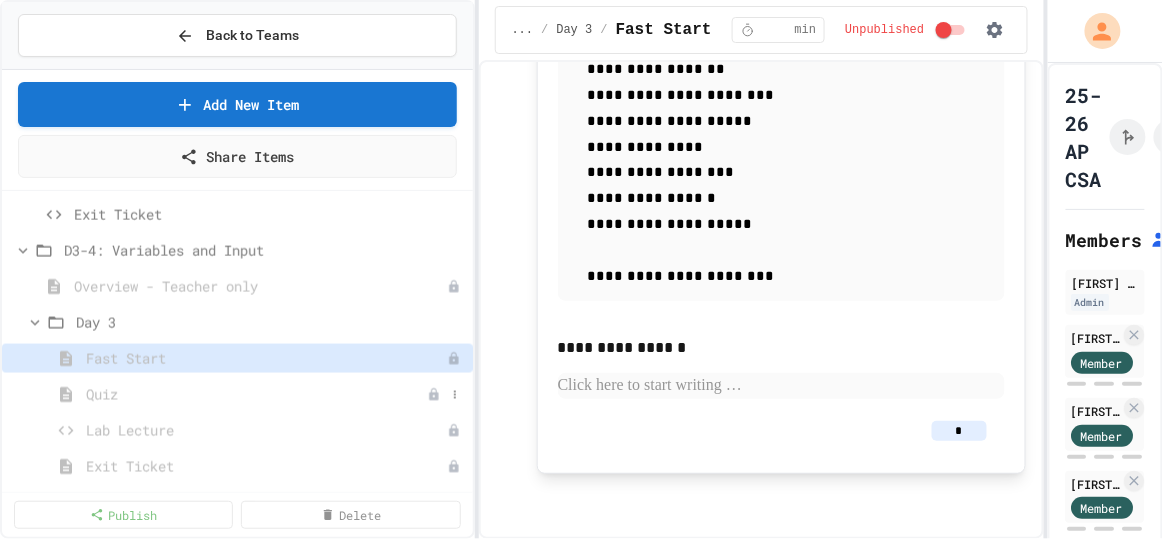 click on "Quiz" at bounding box center (256, 394) 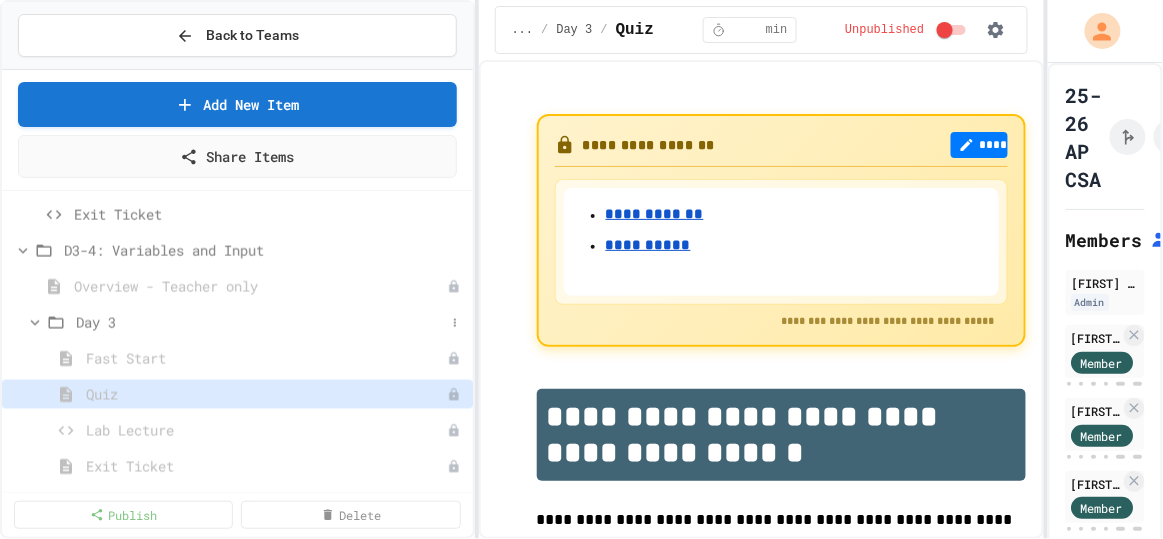 click 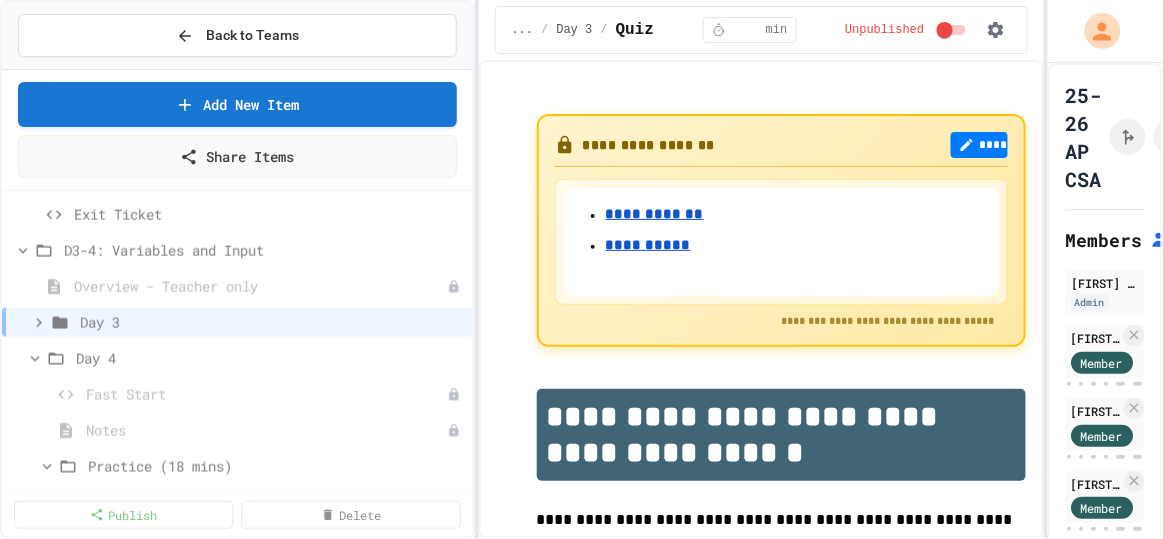 click 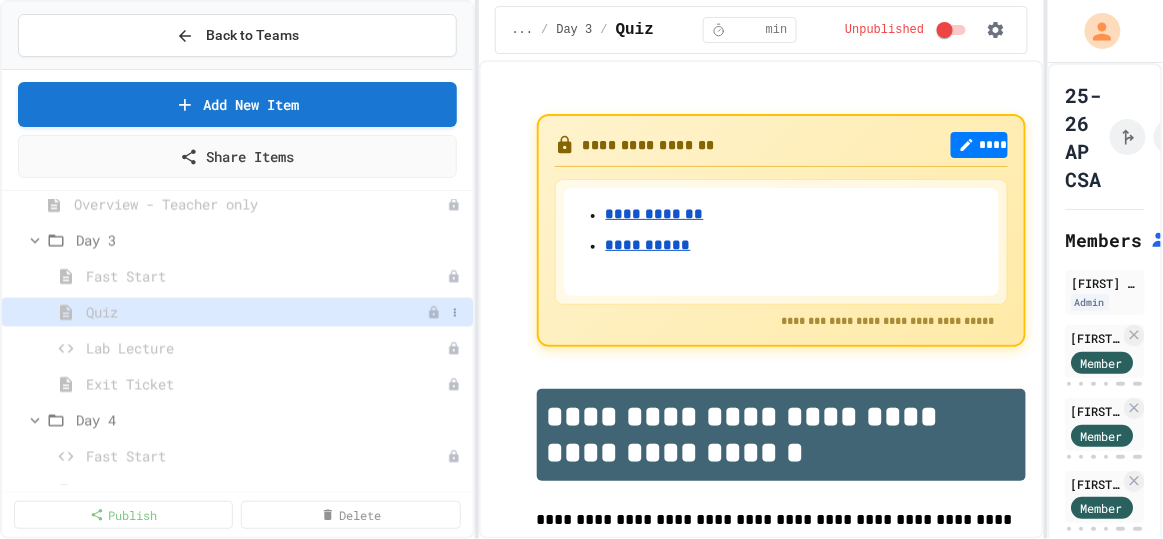 scroll, scrollTop: 818, scrollLeft: 0, axis: vertical 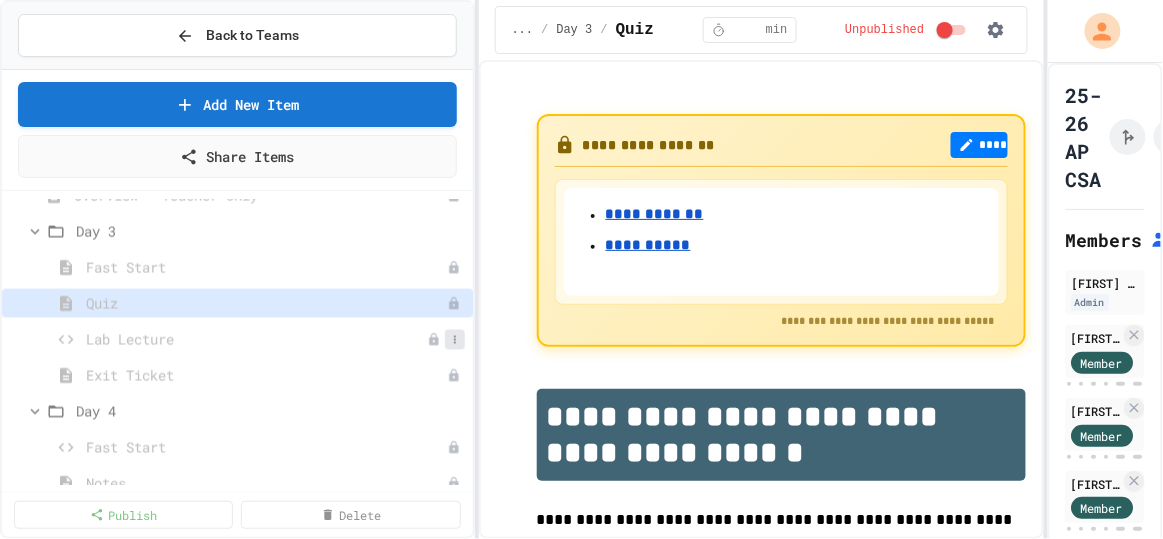 click 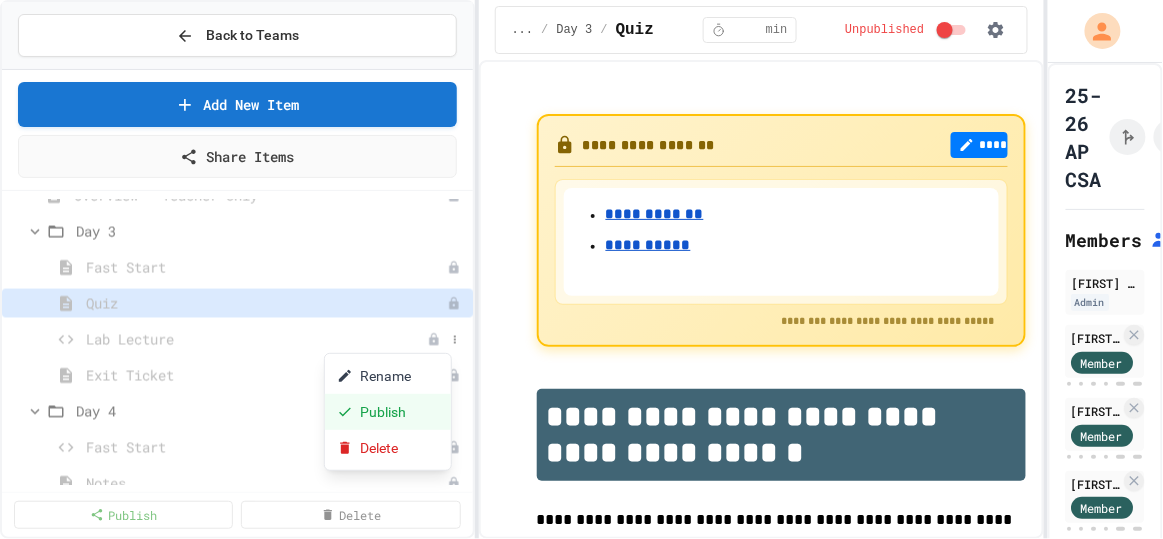 click on "Publish" at bounding box center [388, 412] 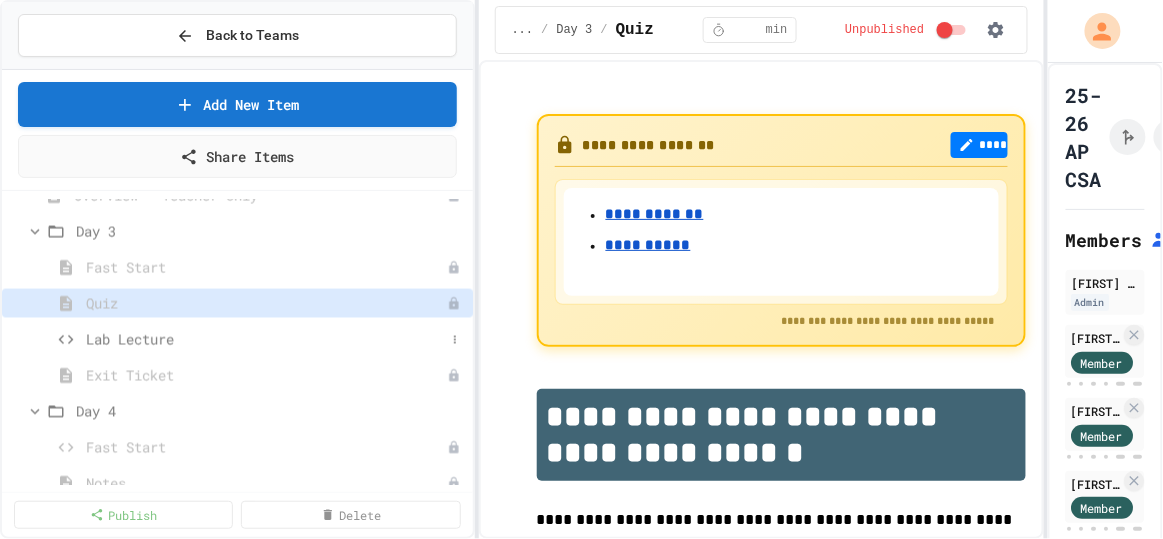 click on "Lab Lecture" at bounding box center [265, 339] 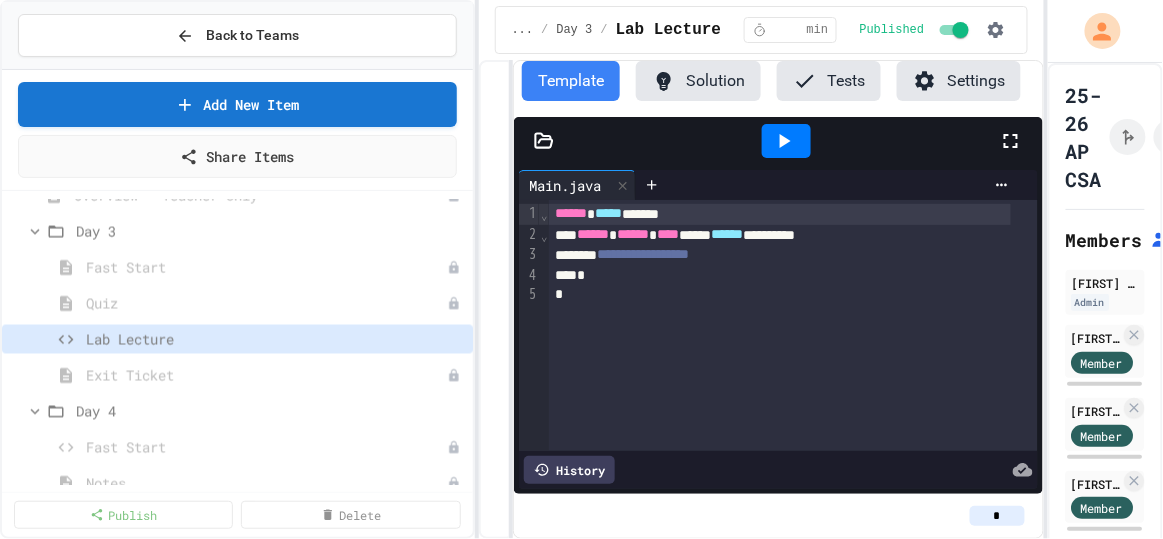 click on "**********" at bounding box center (761, 299) 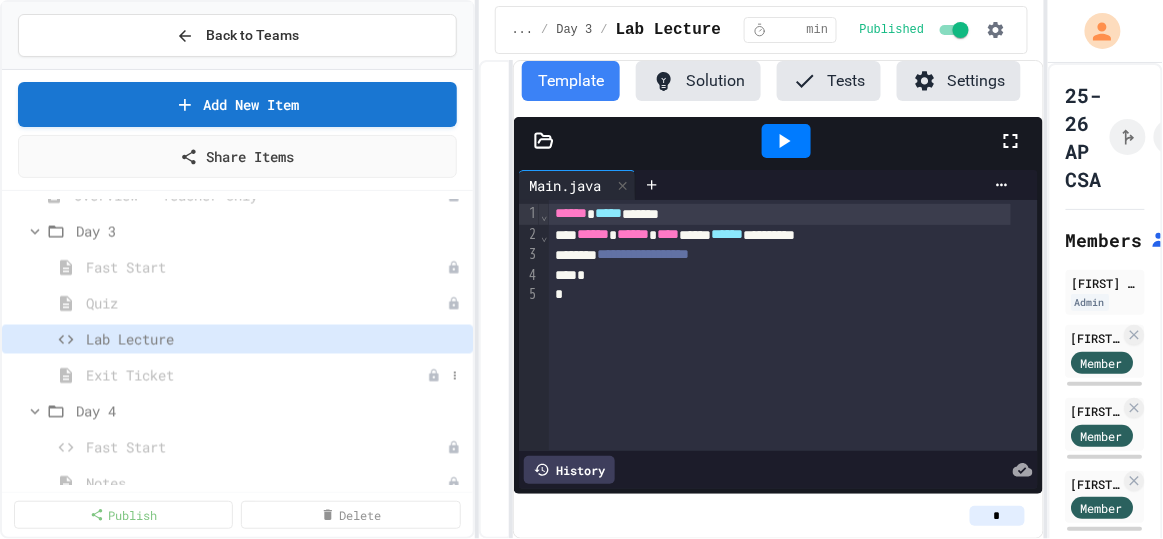 click on "Exit Ticket" at bounding box center (256, 375) 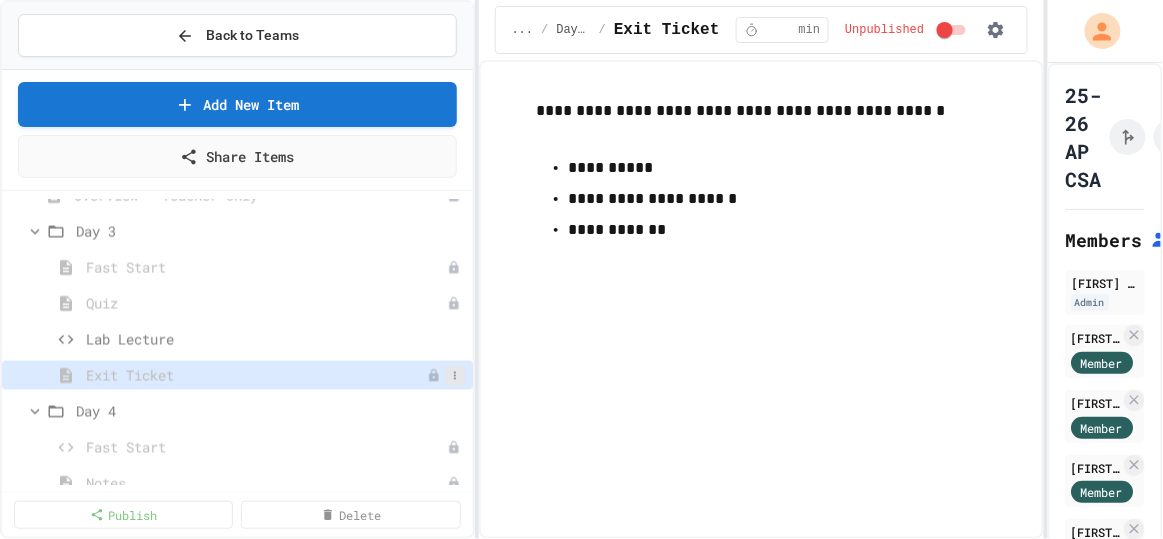 click 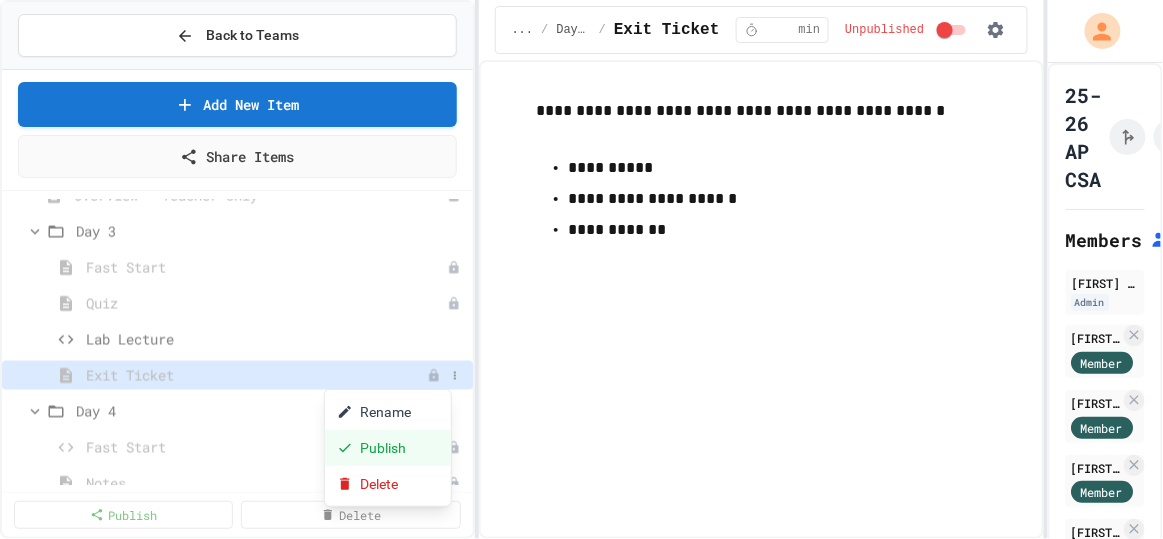 click on "Publish" at bounding box center [388, 448] 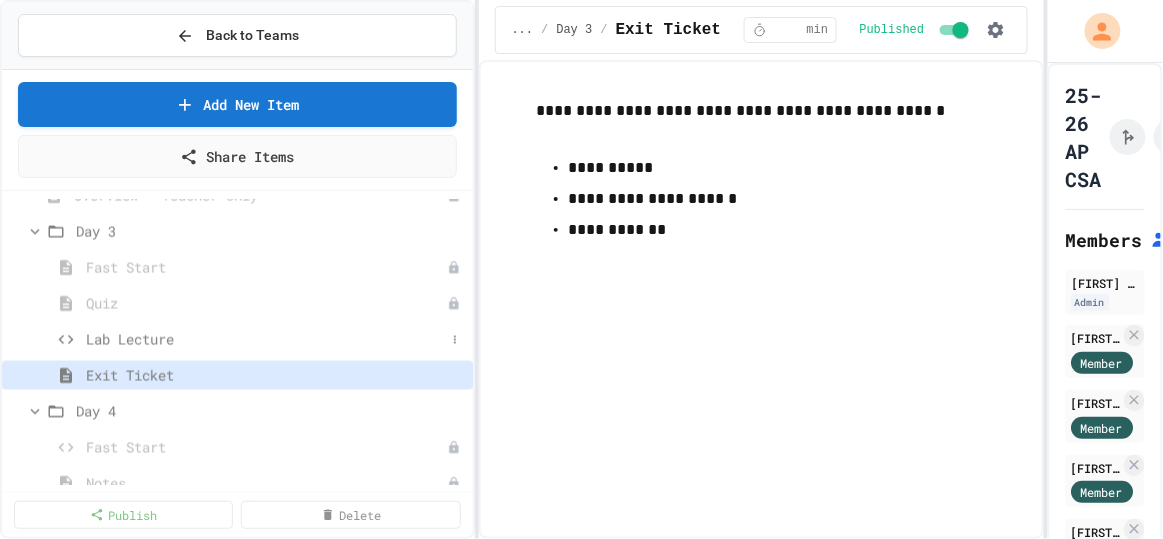 click on "Lab Lecture" at bounding box center [265, 339] 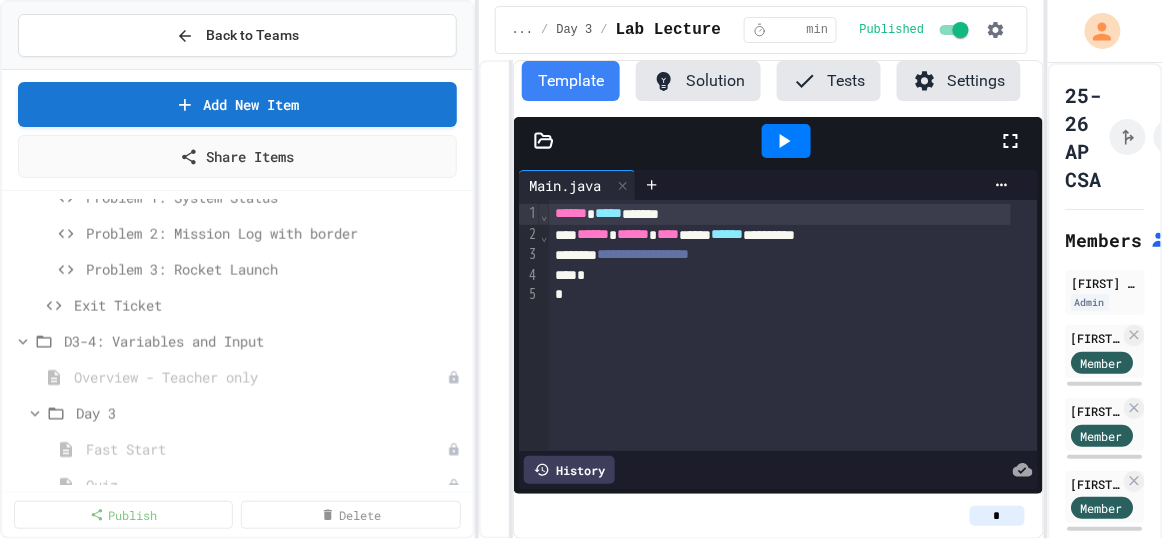 scroll, scrollTop: 636, scrollLeft: 0, axis: vertical 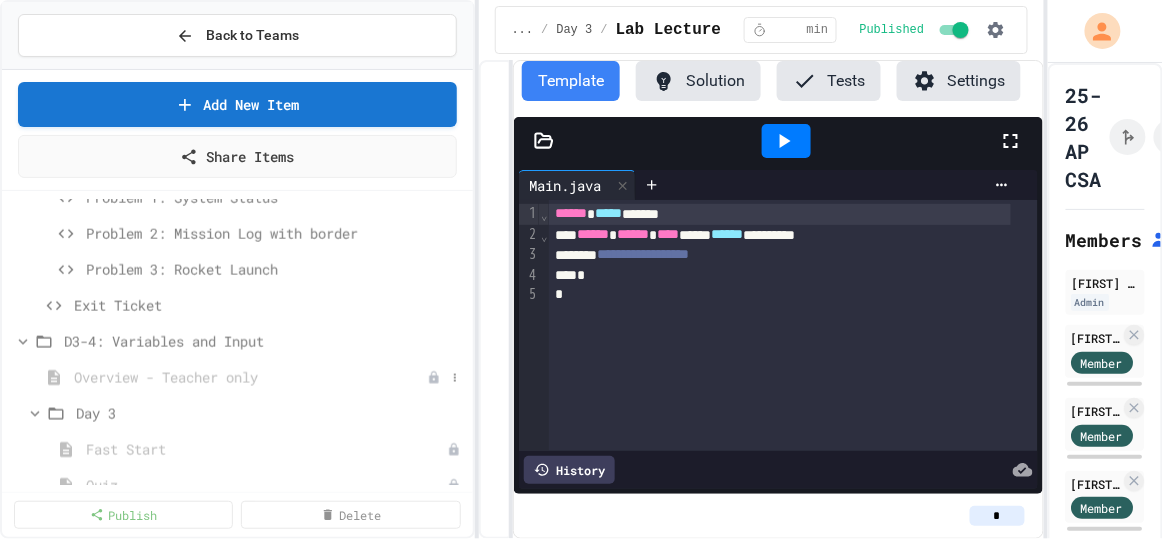 click on "Overview - Teacher only" at bounding box center [237, 377] 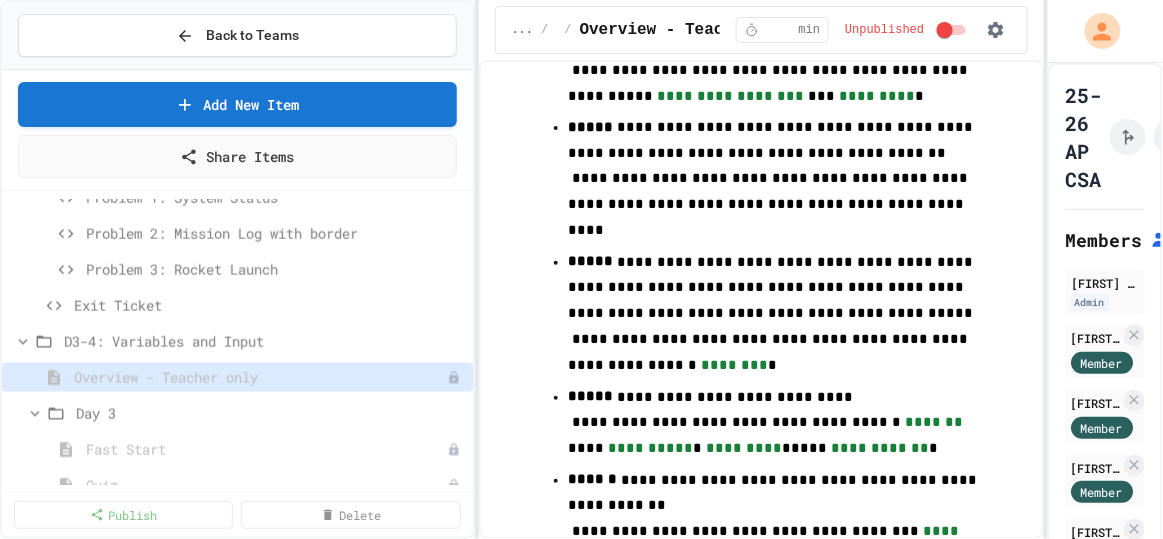 scroll, scrollTop: 2272, scrollLeft: 0, axis: vertical 